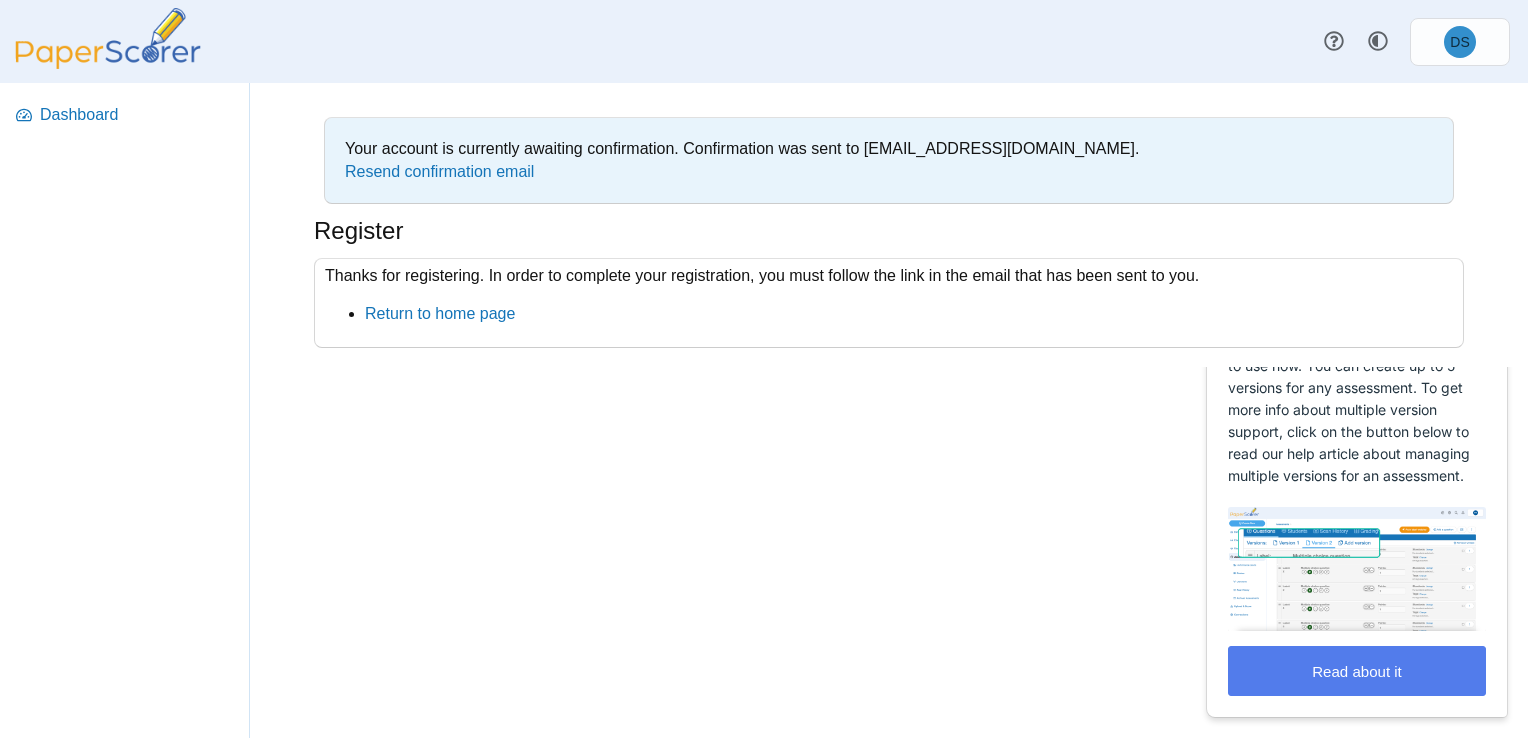 scroll, scrollTop: 0, scrollLeft: 0, axis: both 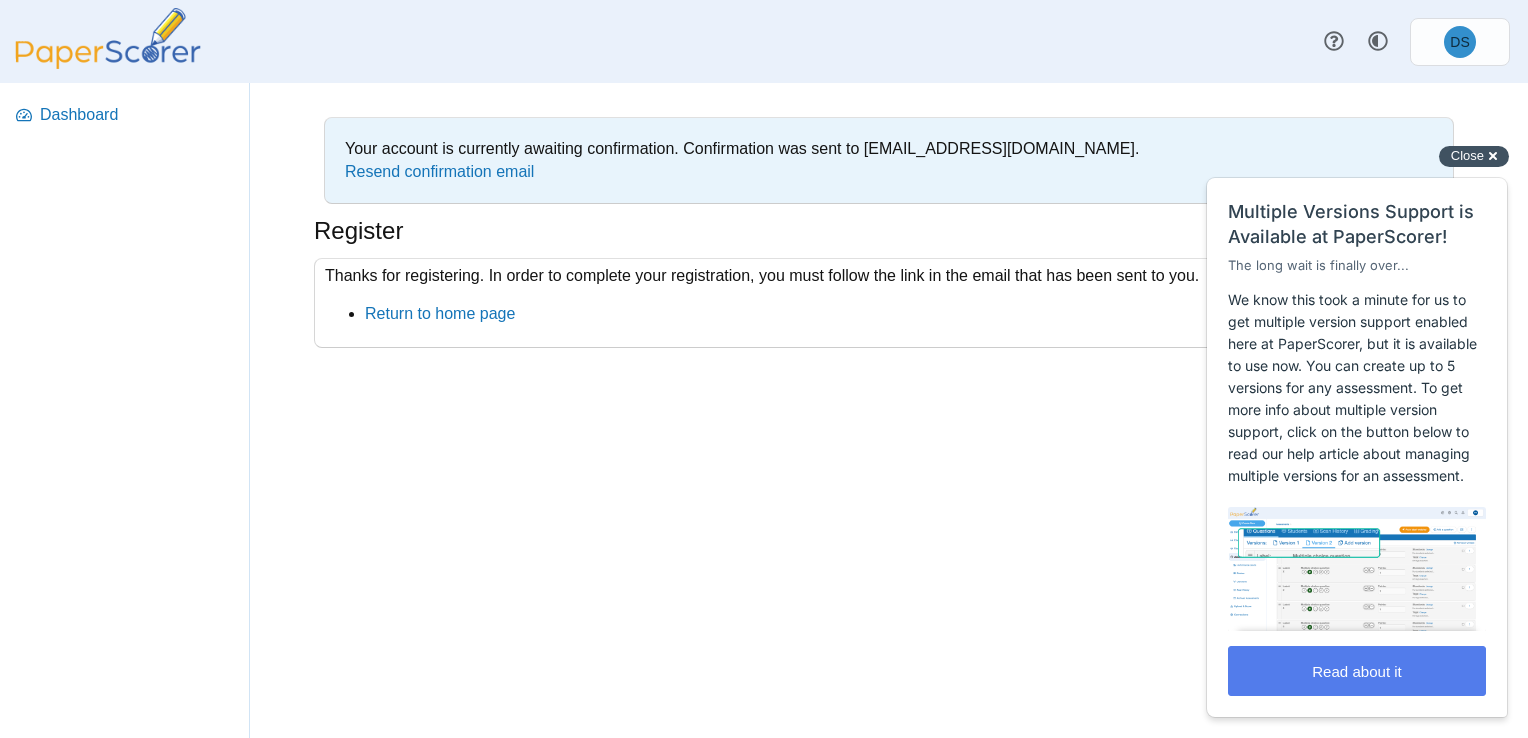 click on "Close" at bounding box center (1467, 155) 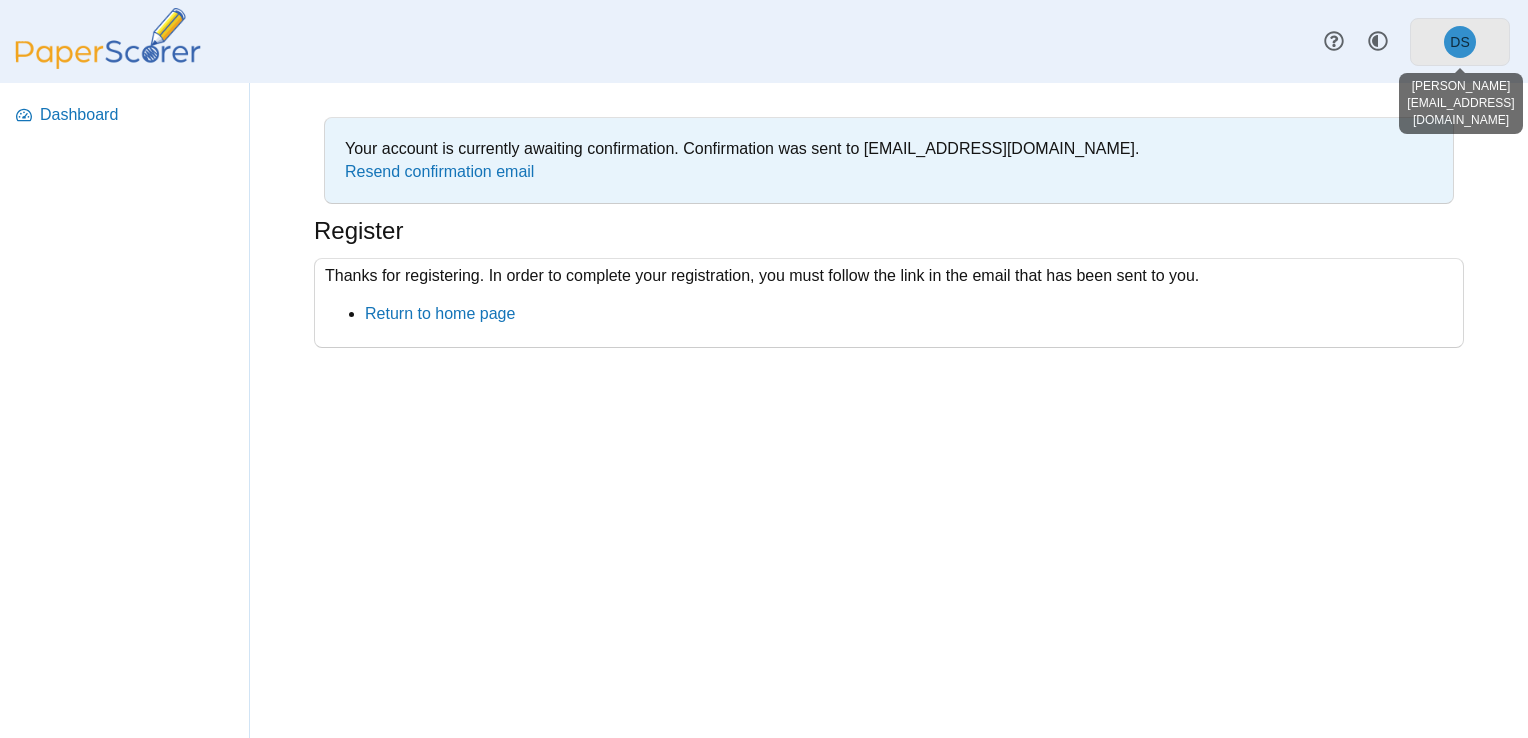 click on "DS" at bounding box center [1460, 42] 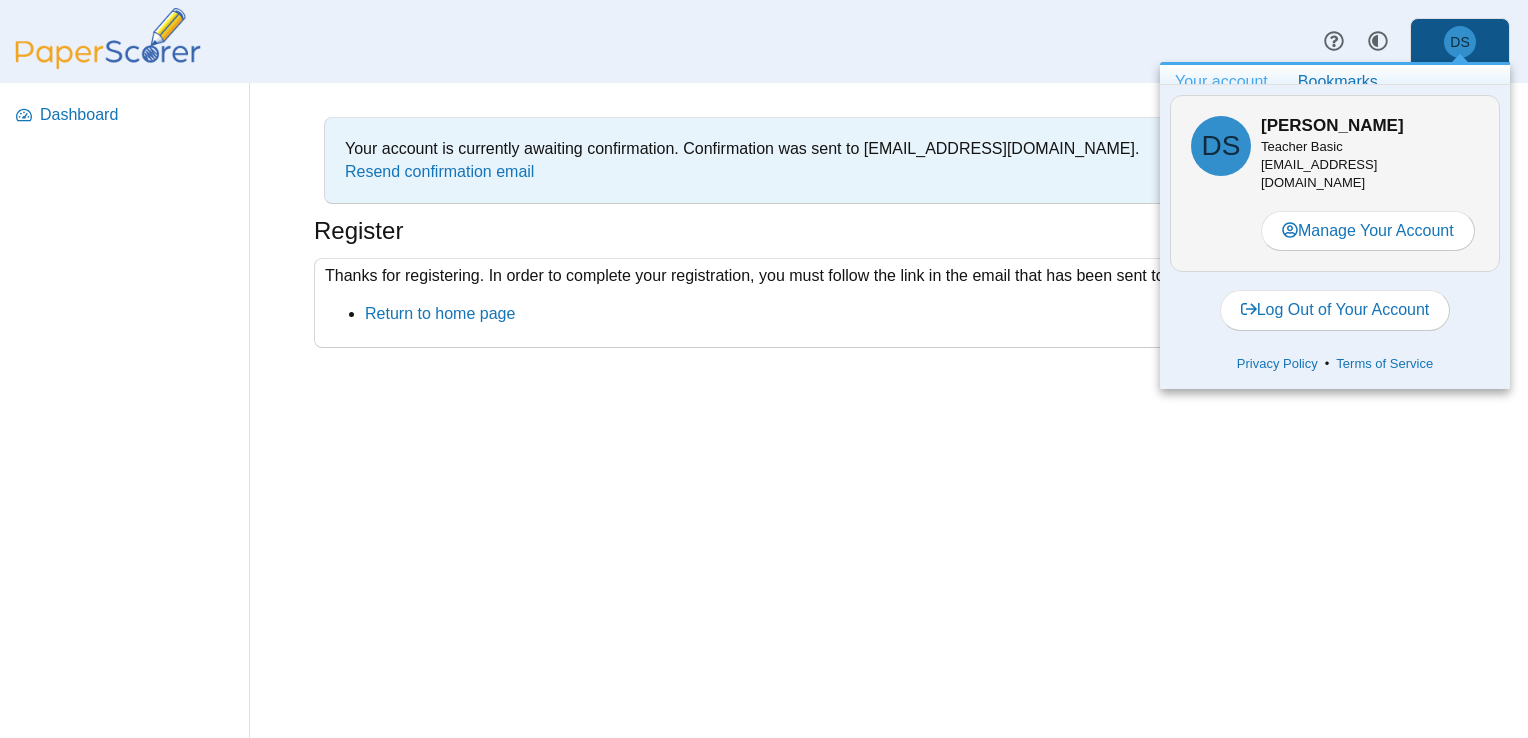 click on "DS" at bounding box center (1460, 42) 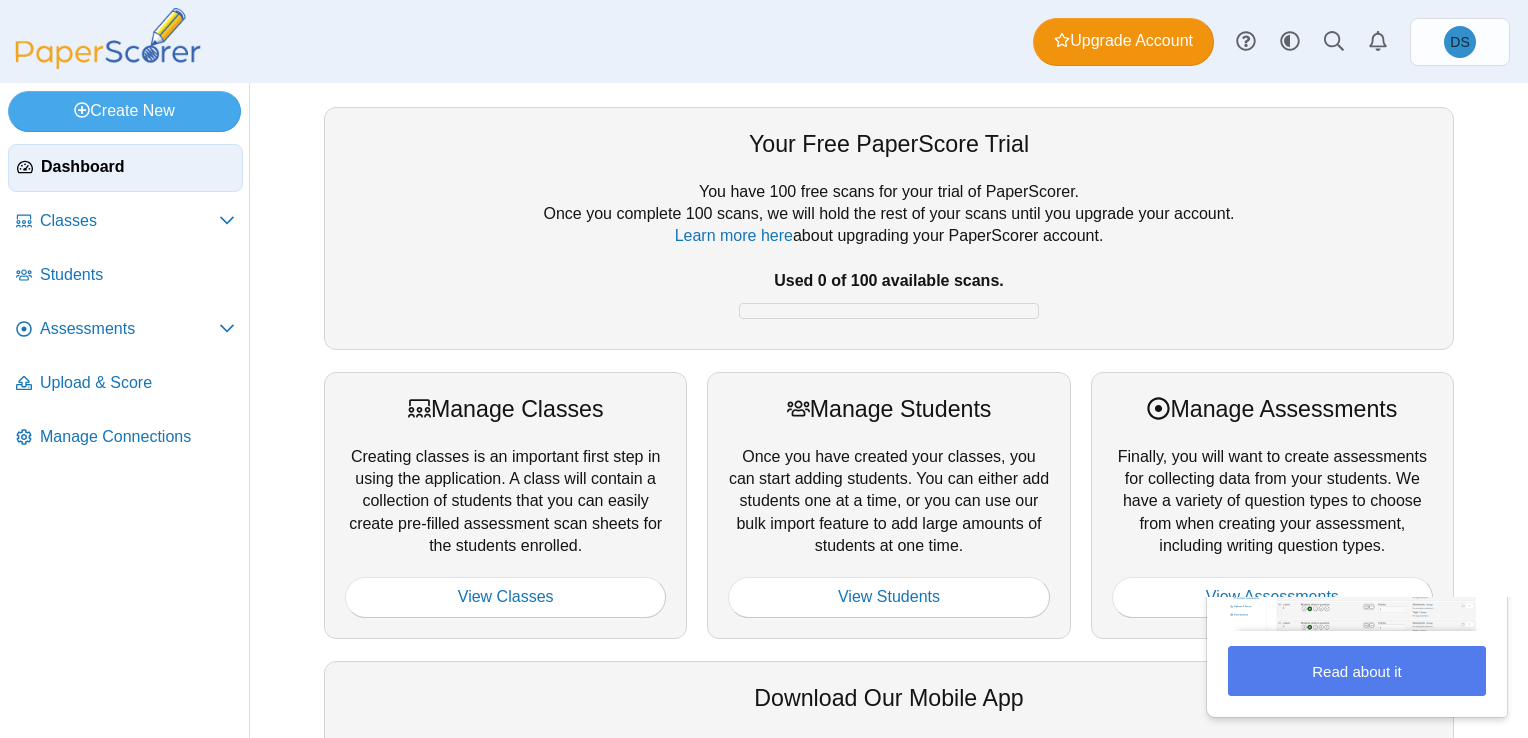 scroll, scrollTop: 0, scrollLeft: 0, axis: both 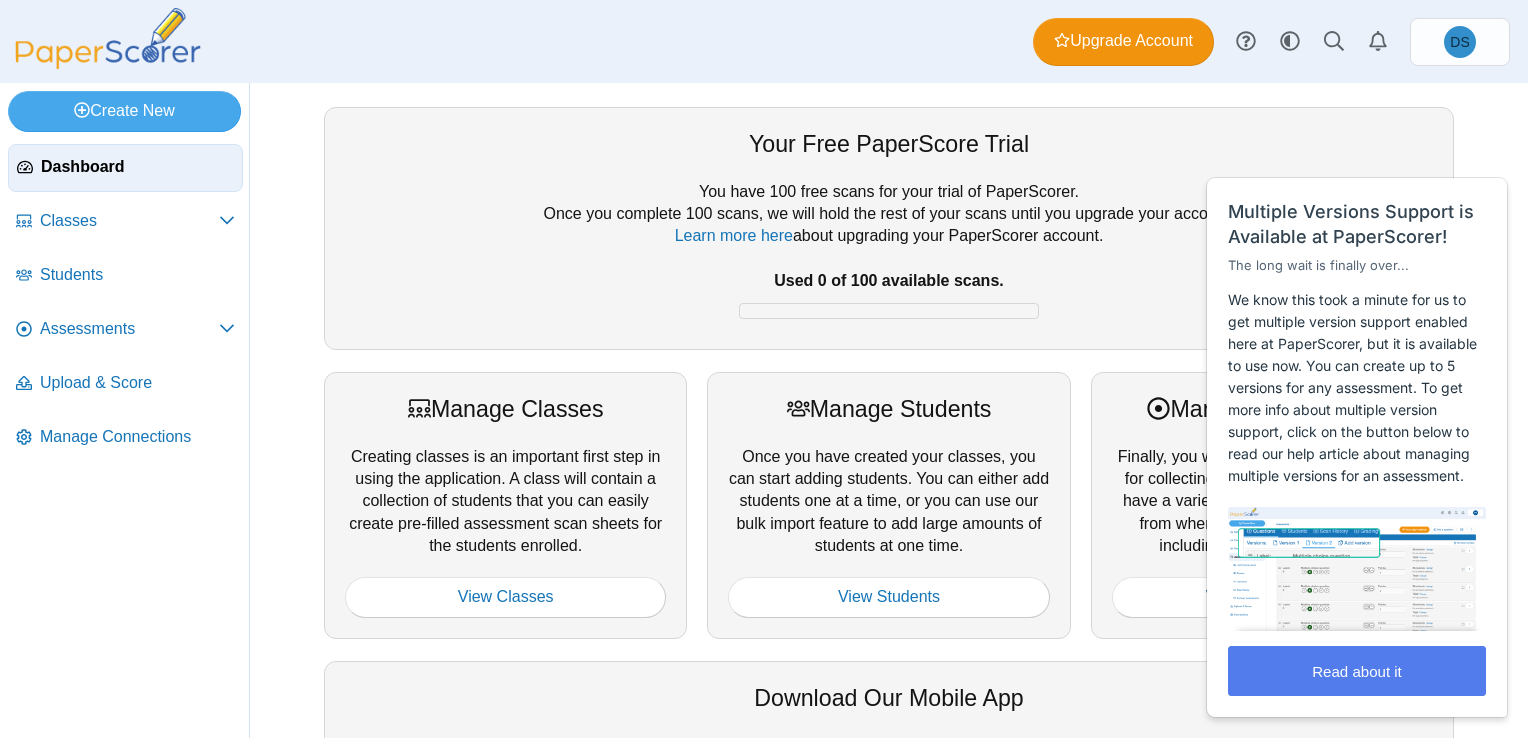 click at bounding box center (889, 171) 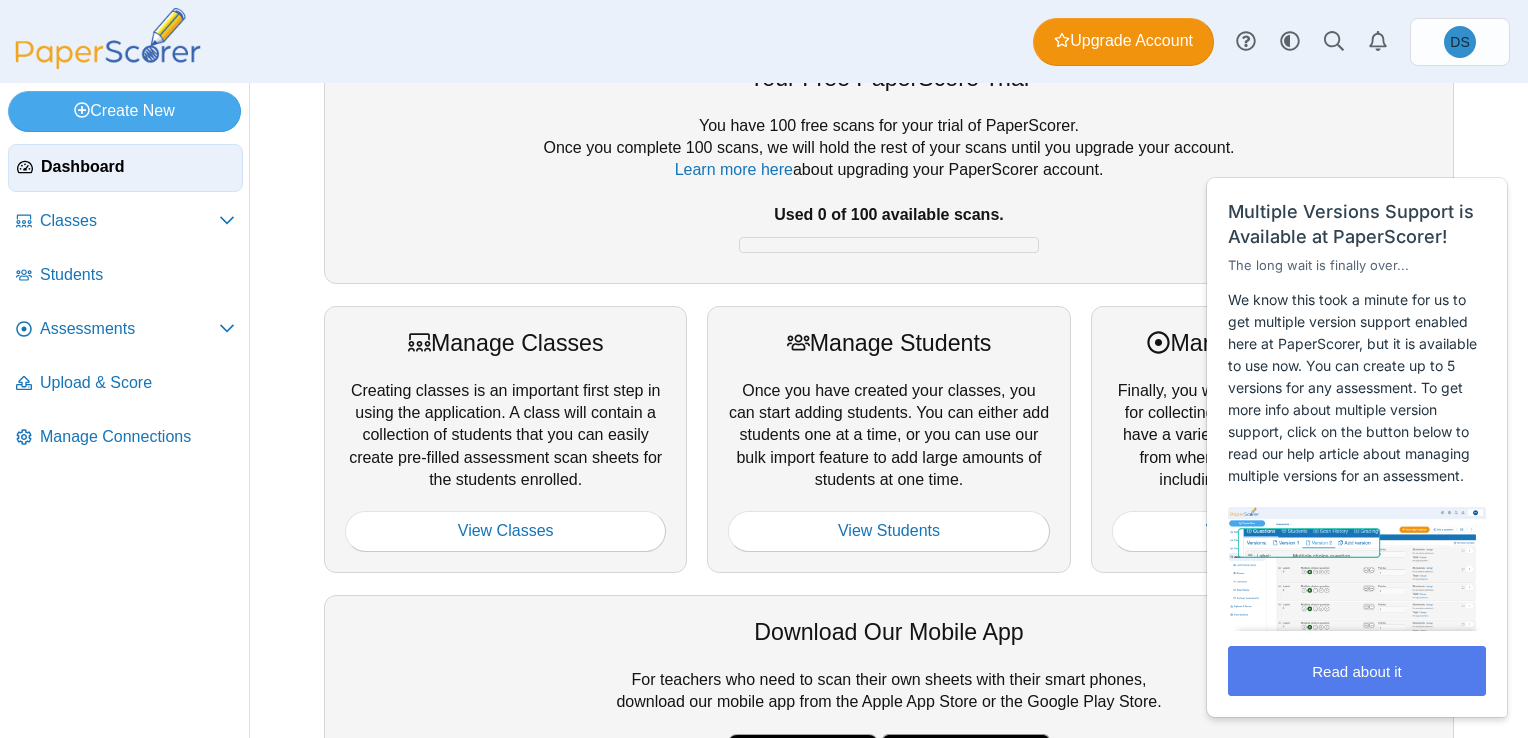 scroll, scrollTop: 68, scrollLeft: 0, axis: vertical 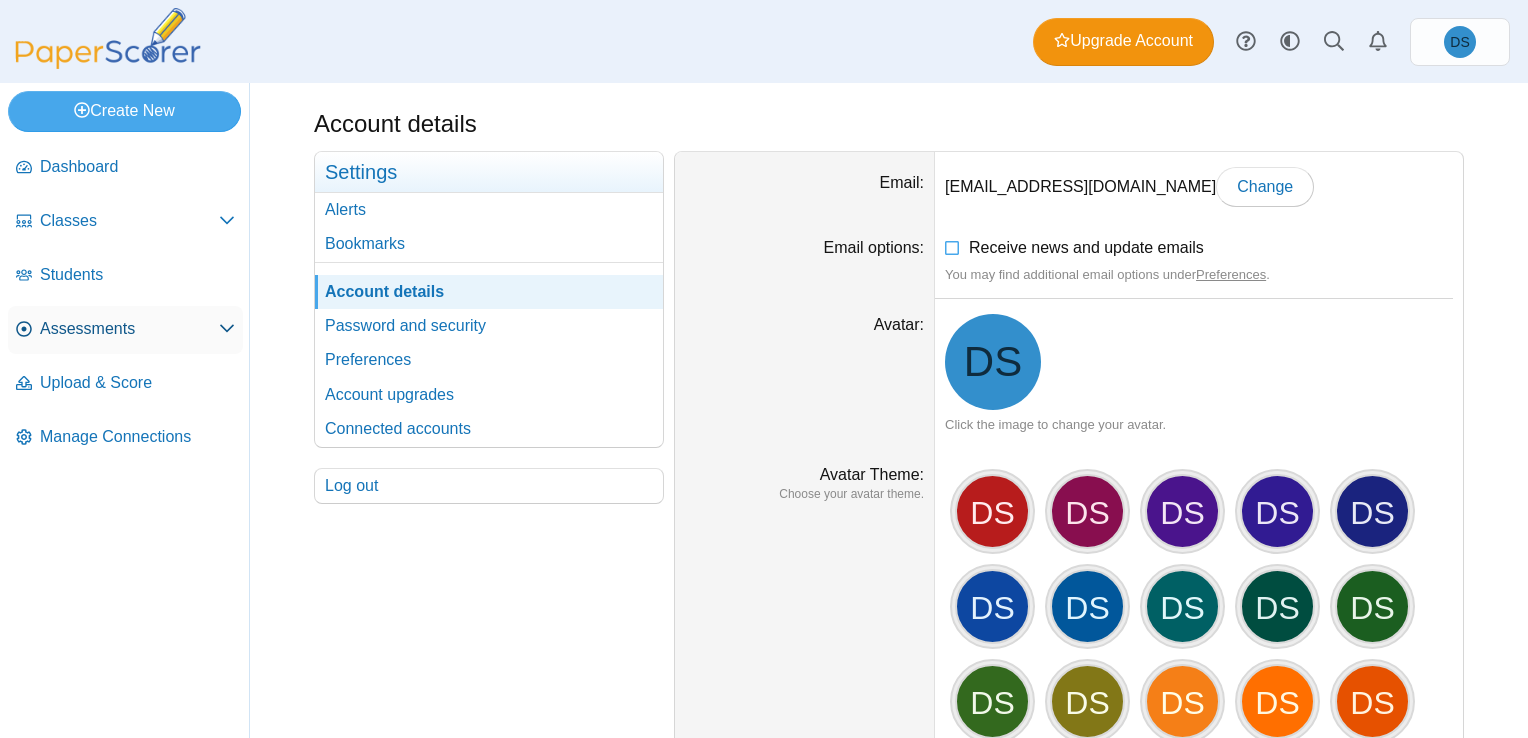 click on "Assessments" at bounding box center (129, 329) 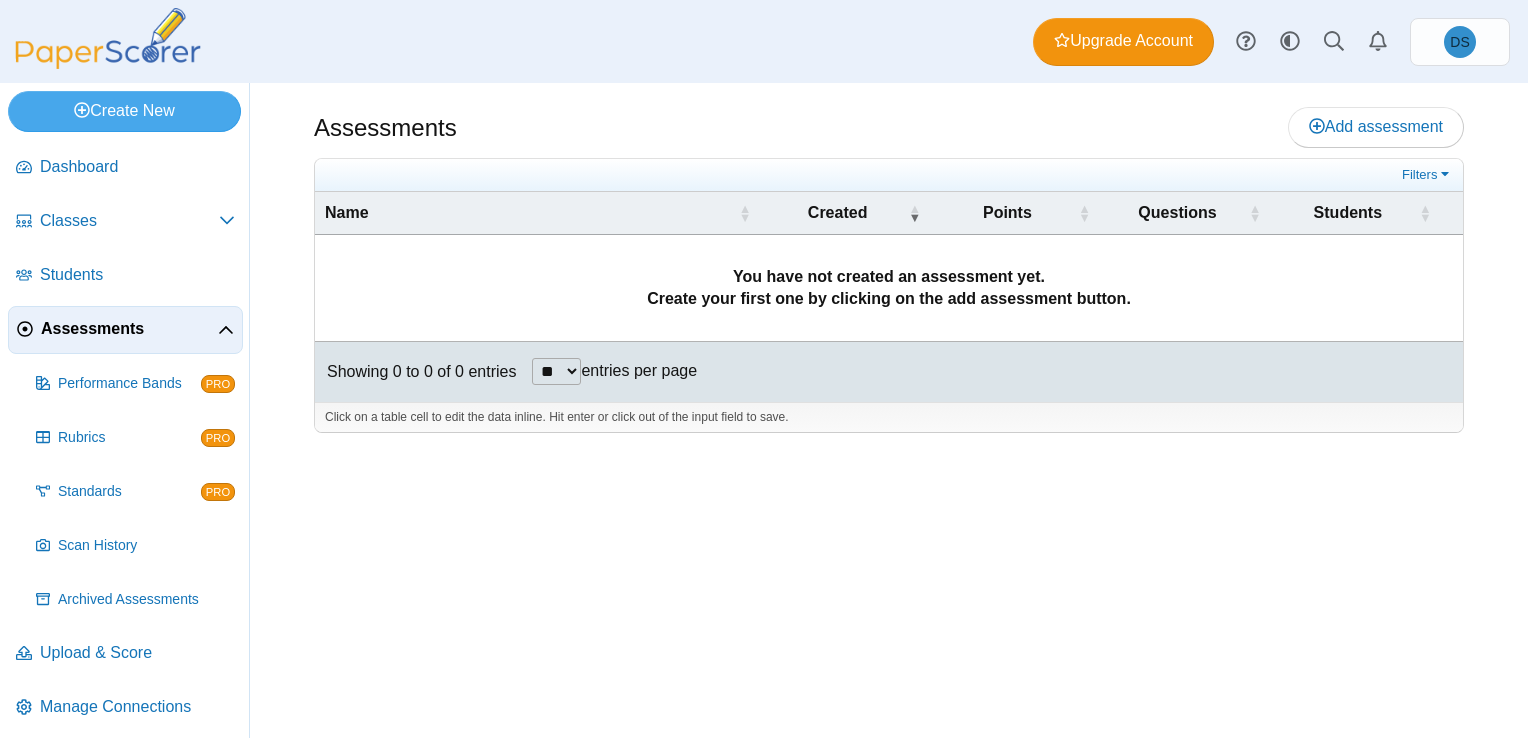 scroll, scrollTop: 0, scrollLeft: 0, axis: both 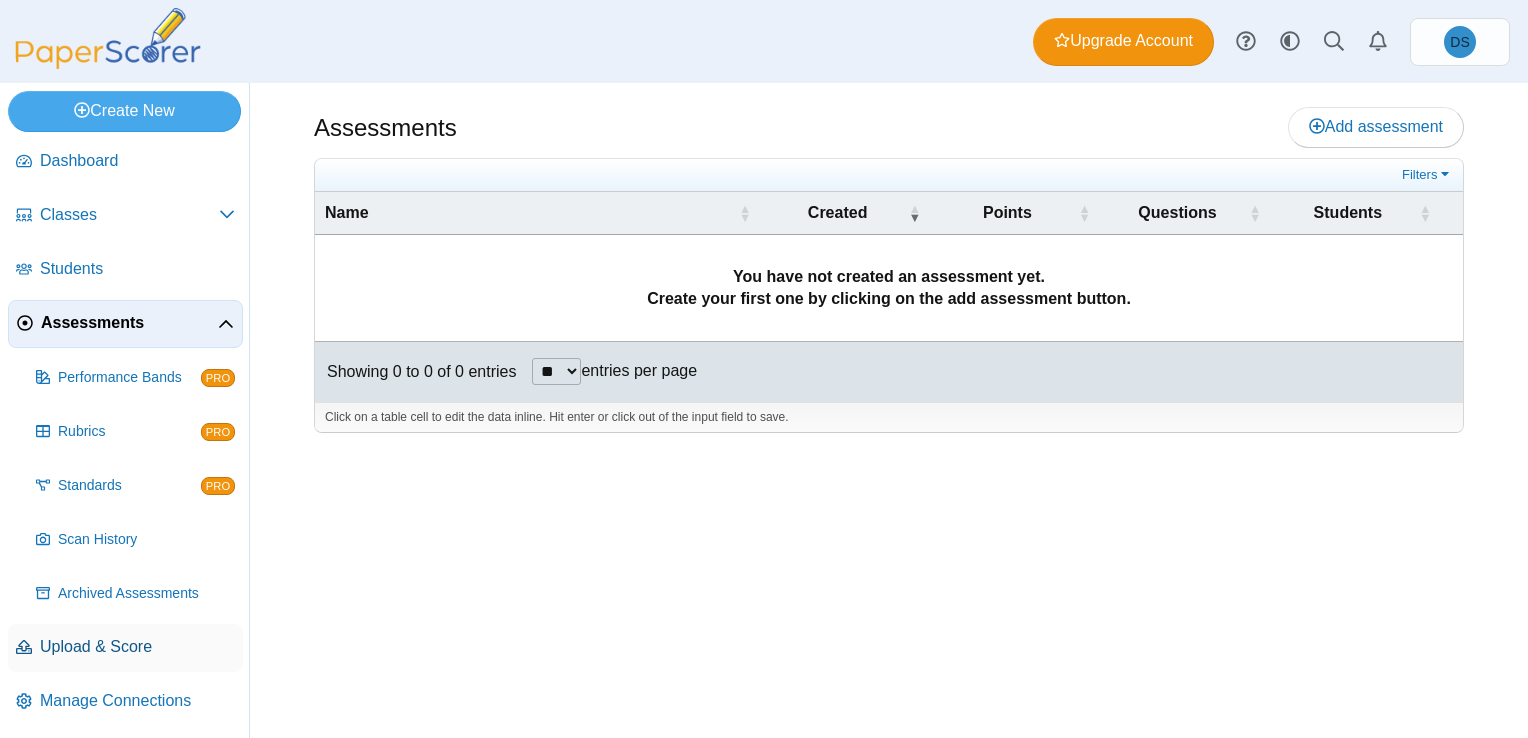 click on "Upload & Score" at bounding box center (125, 648) 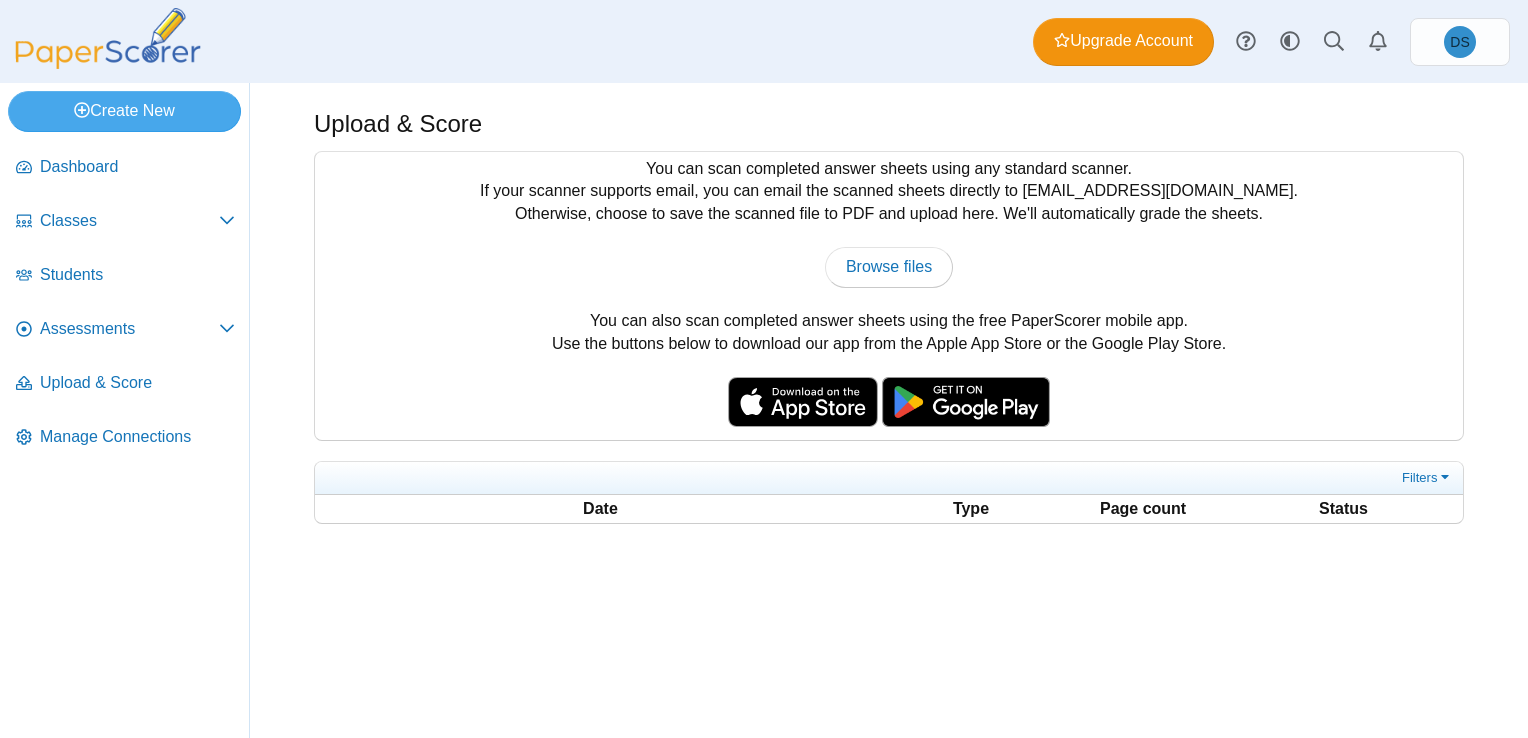 scroll, scrollTop: 0, scrollLeft: 0, axis: both 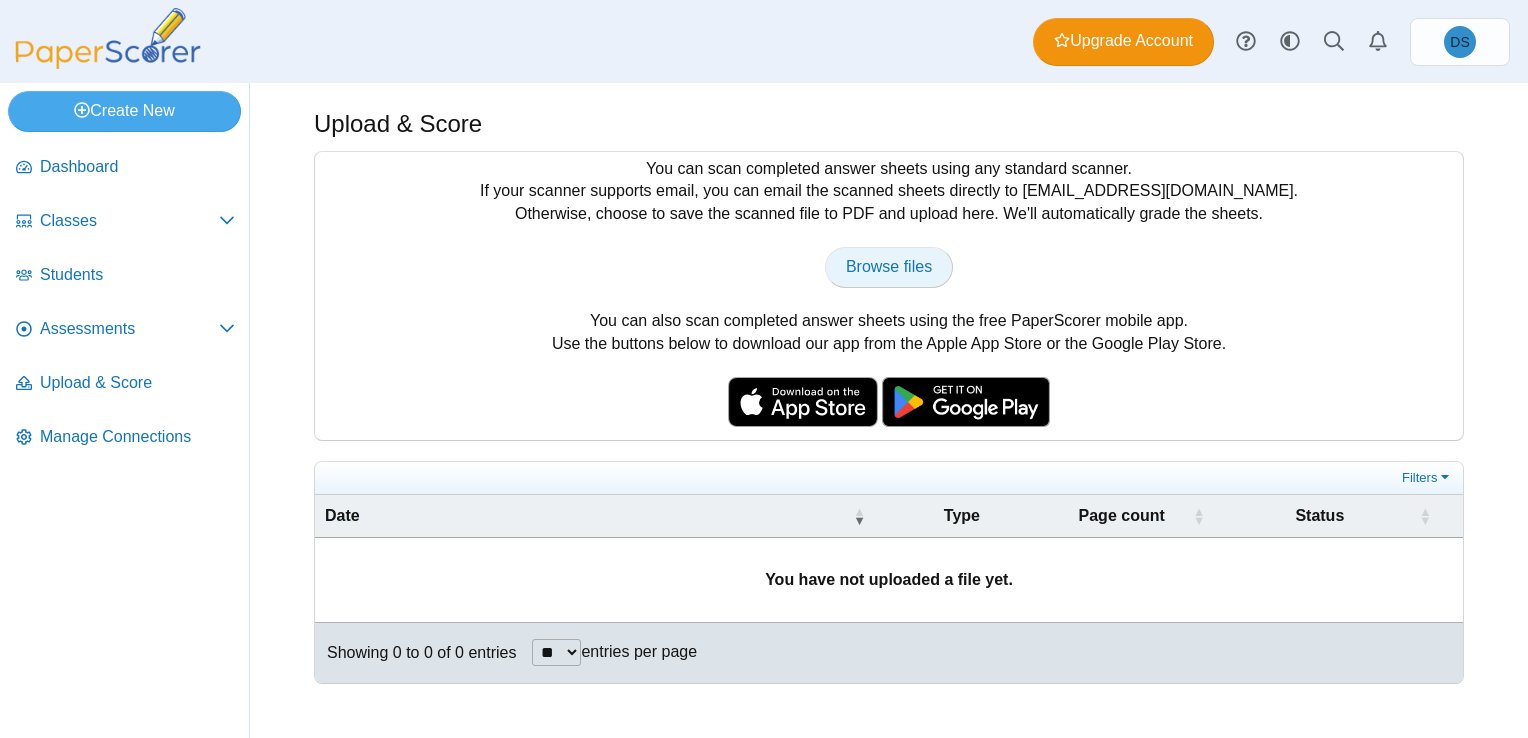 click on "Browse files" at bounding box center (889, 266) 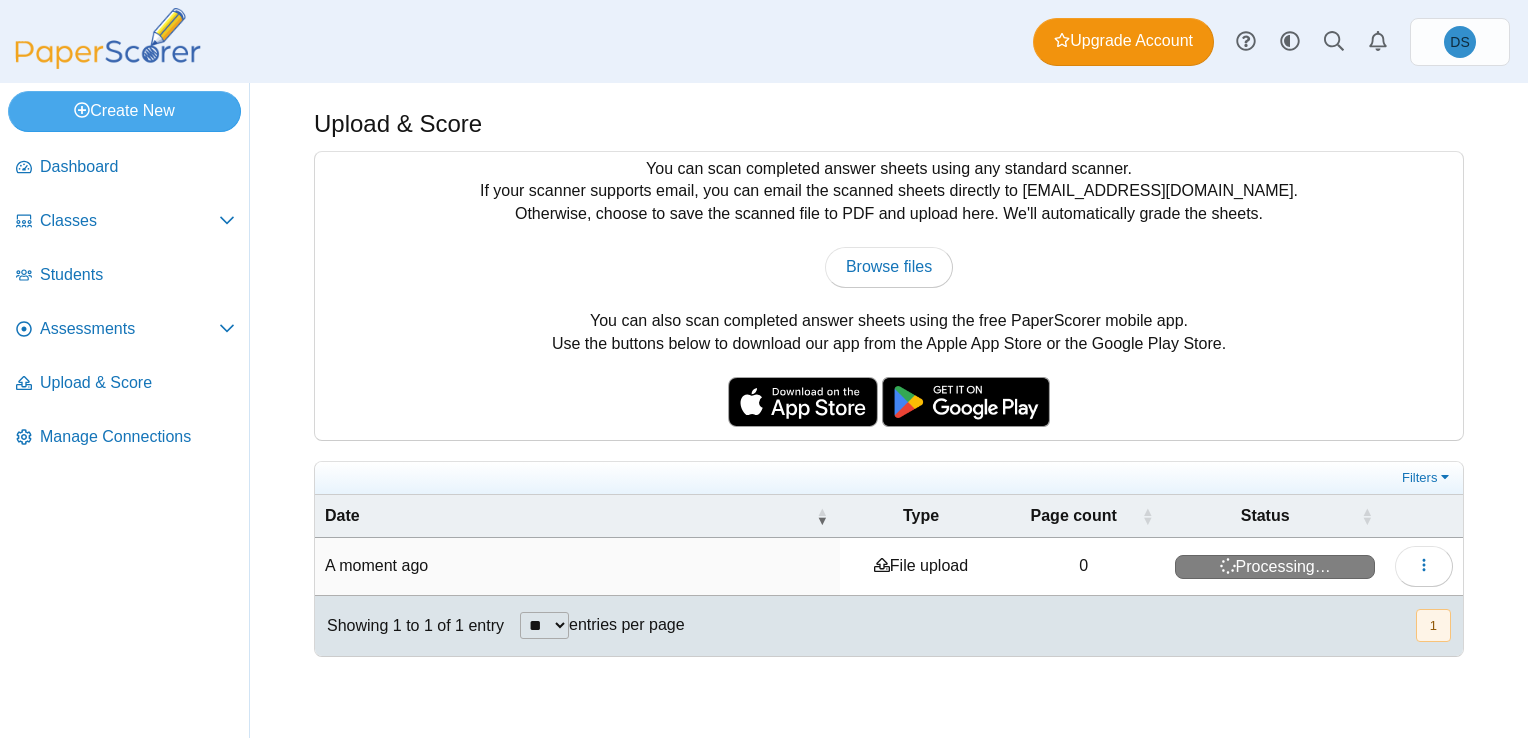 scroll, scrollTop: 0, scrollLeft: 0, axis: both 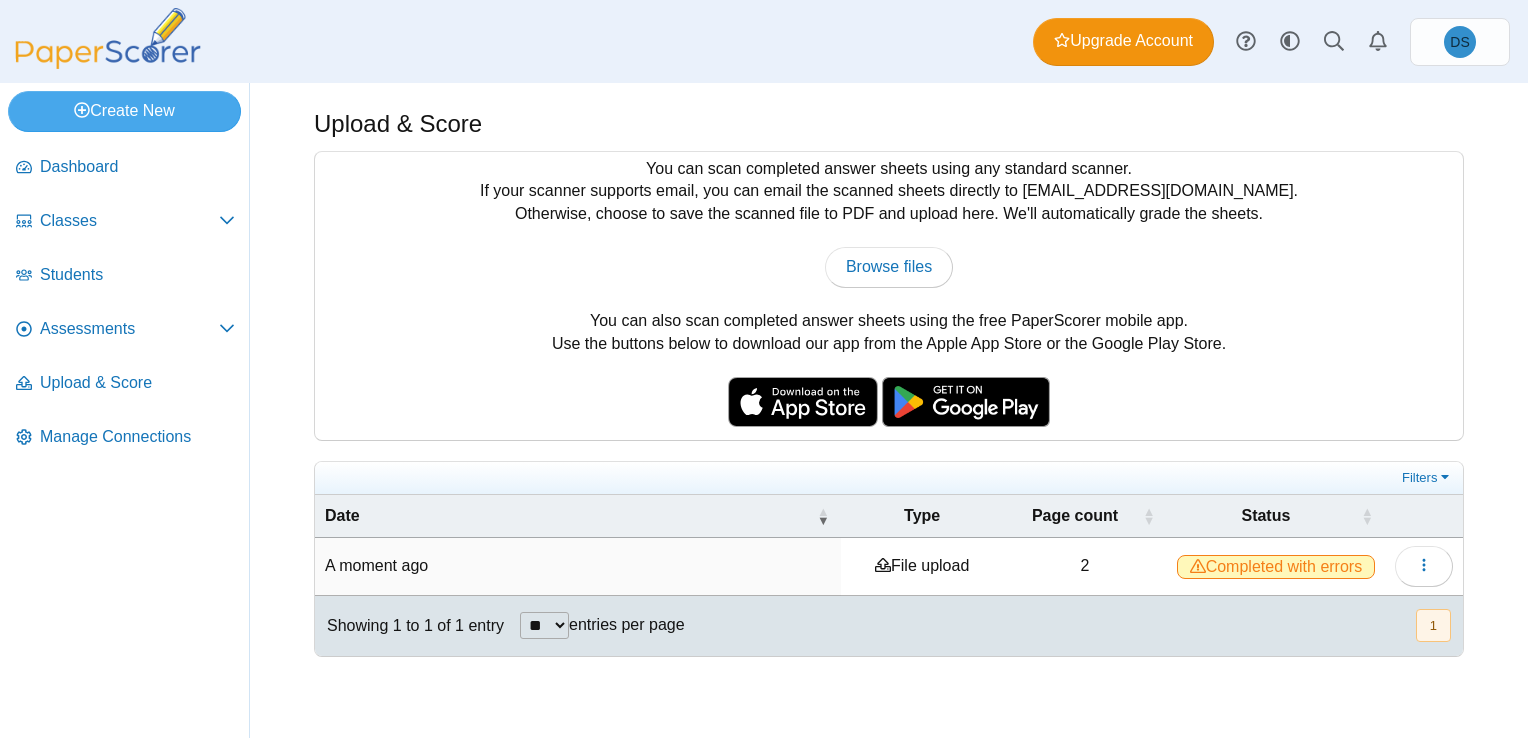 click on "Completed with errors" at bounding box center (1276, 567) 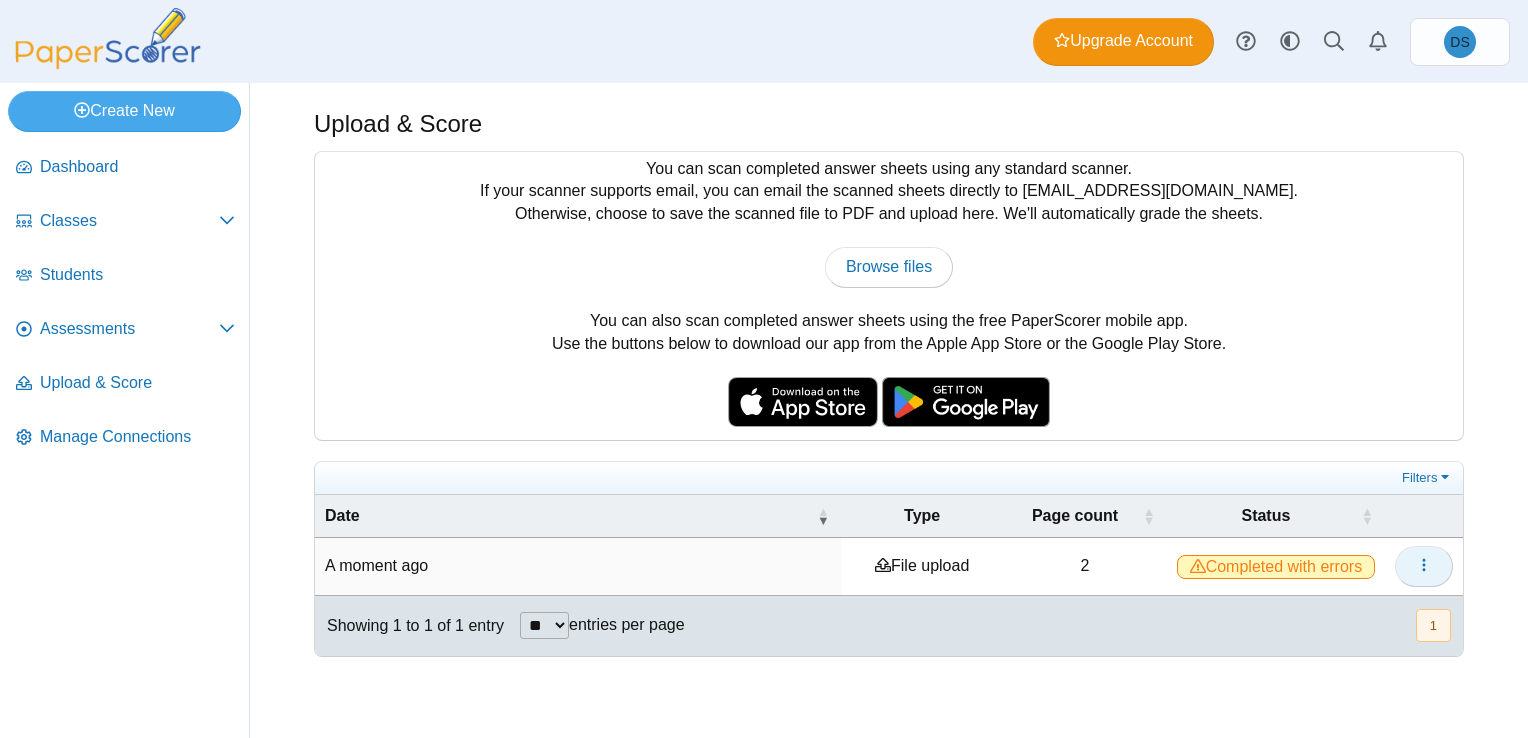 click at bounding box center [1424, 566] 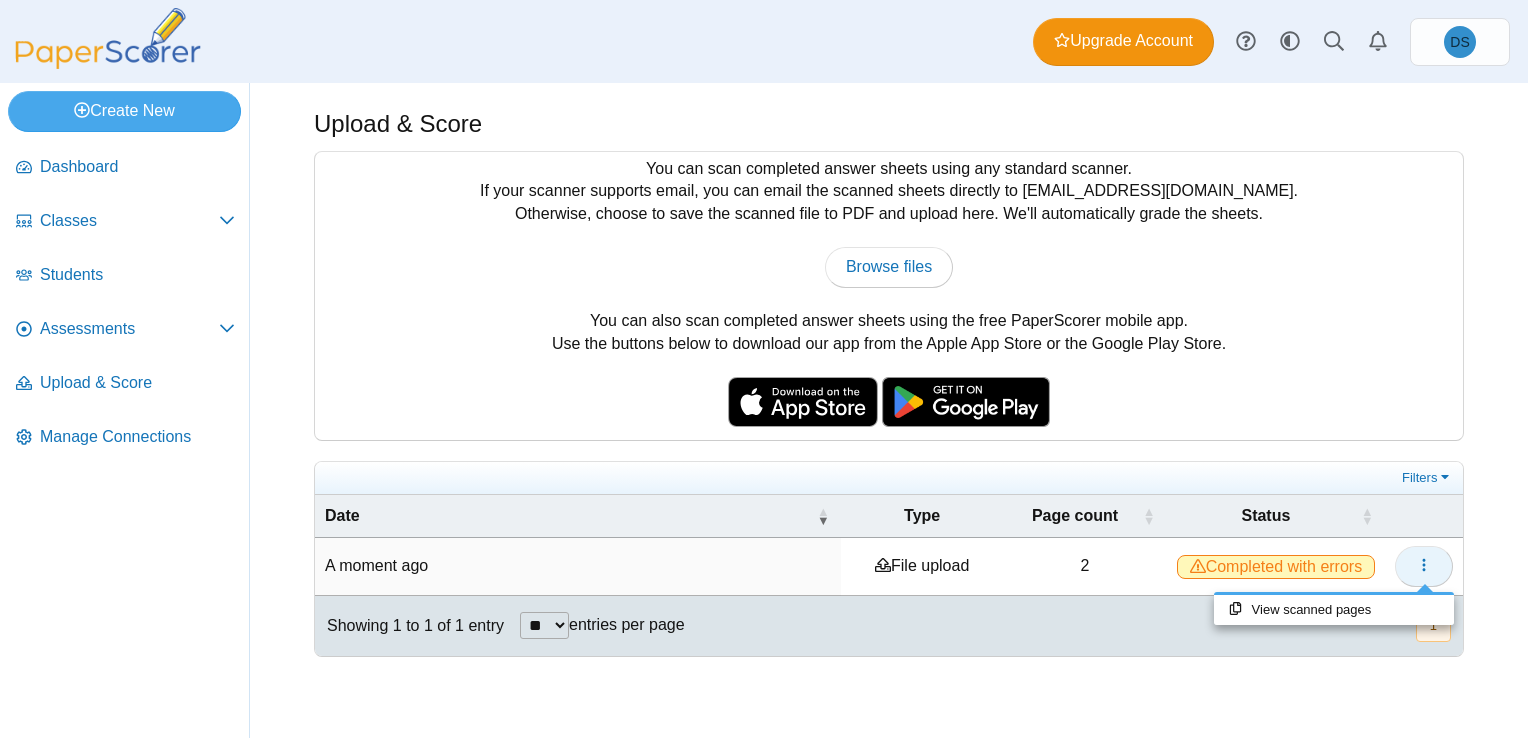 click at bounding box center [1424, 566] 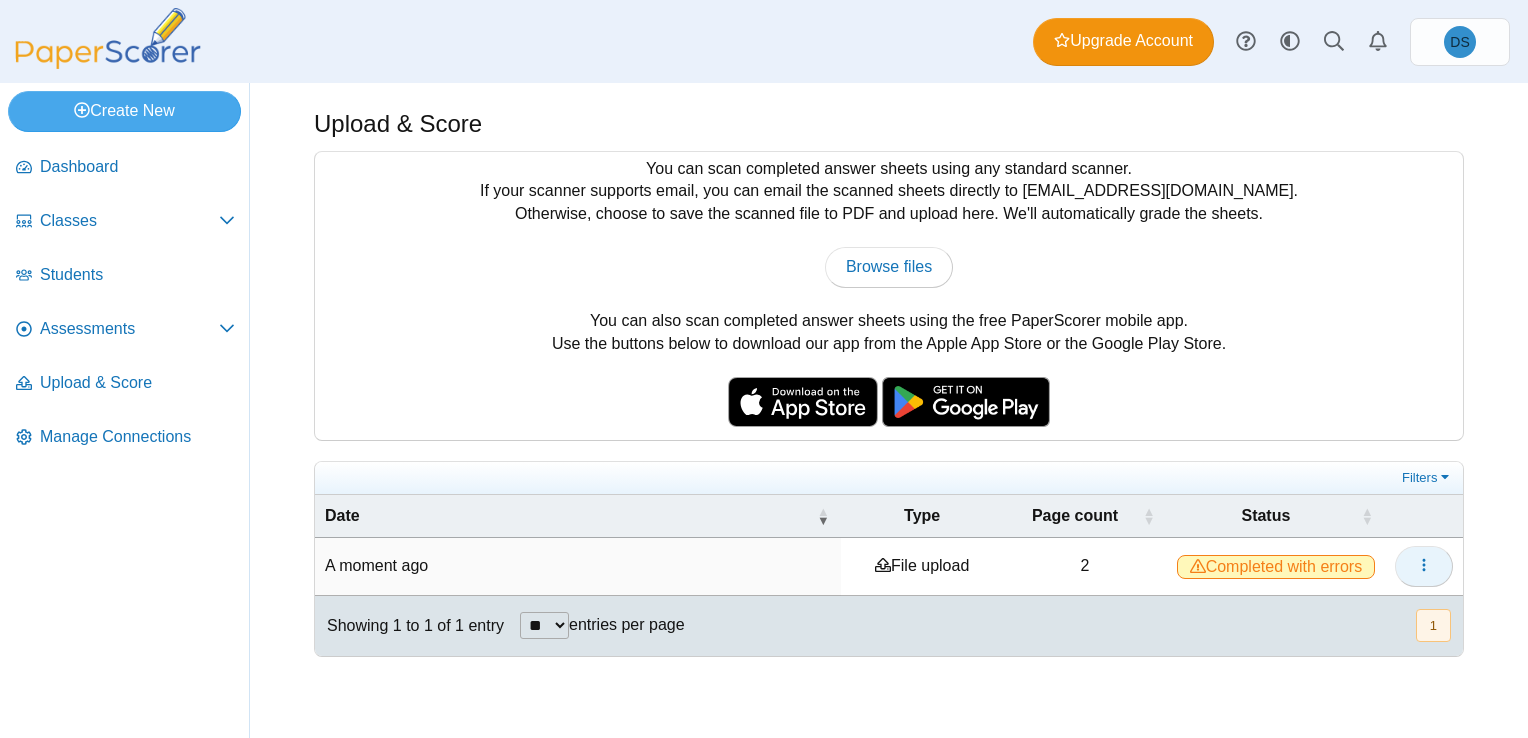 click at bounding box center (1424, 566) 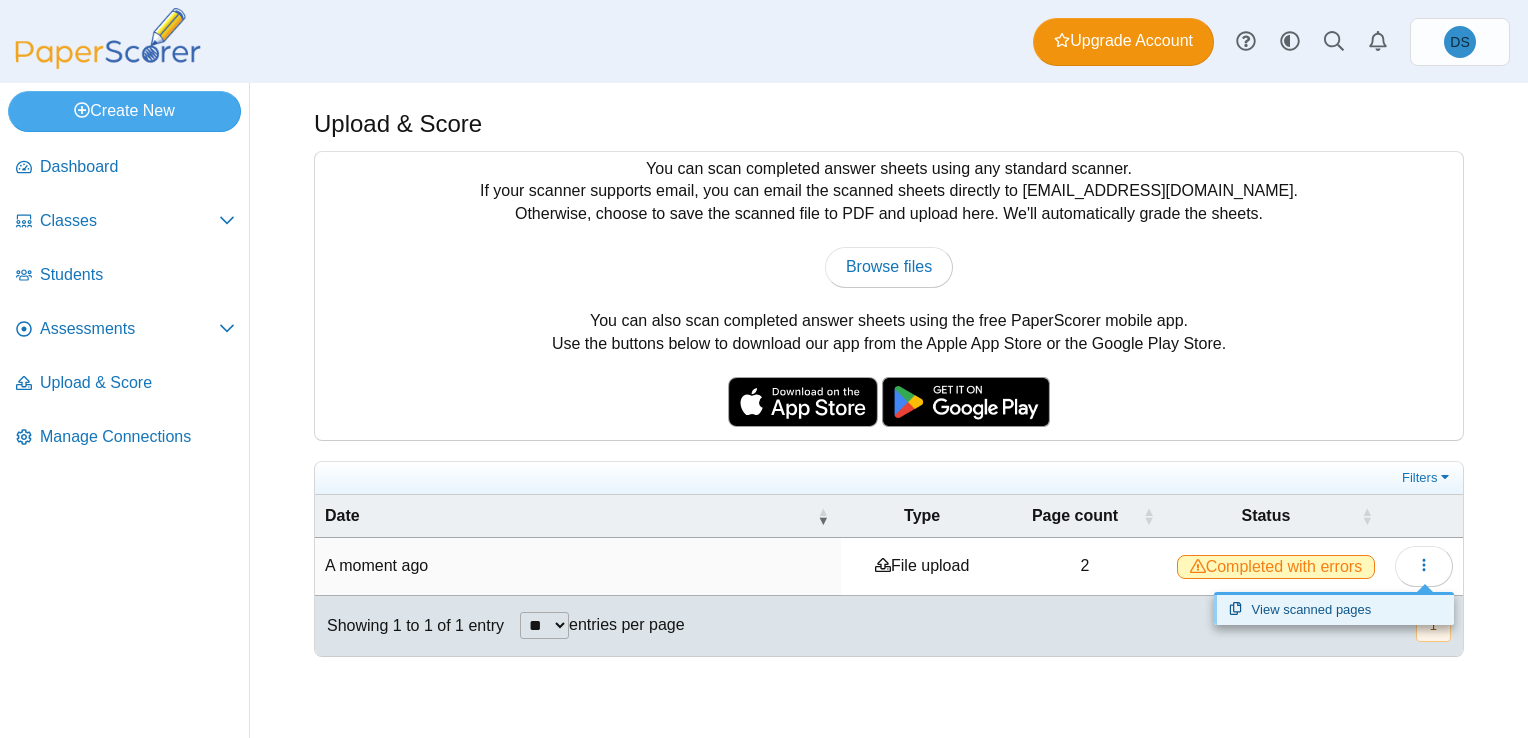 click on "View scanned pages" at bounding box center (1334, 610) 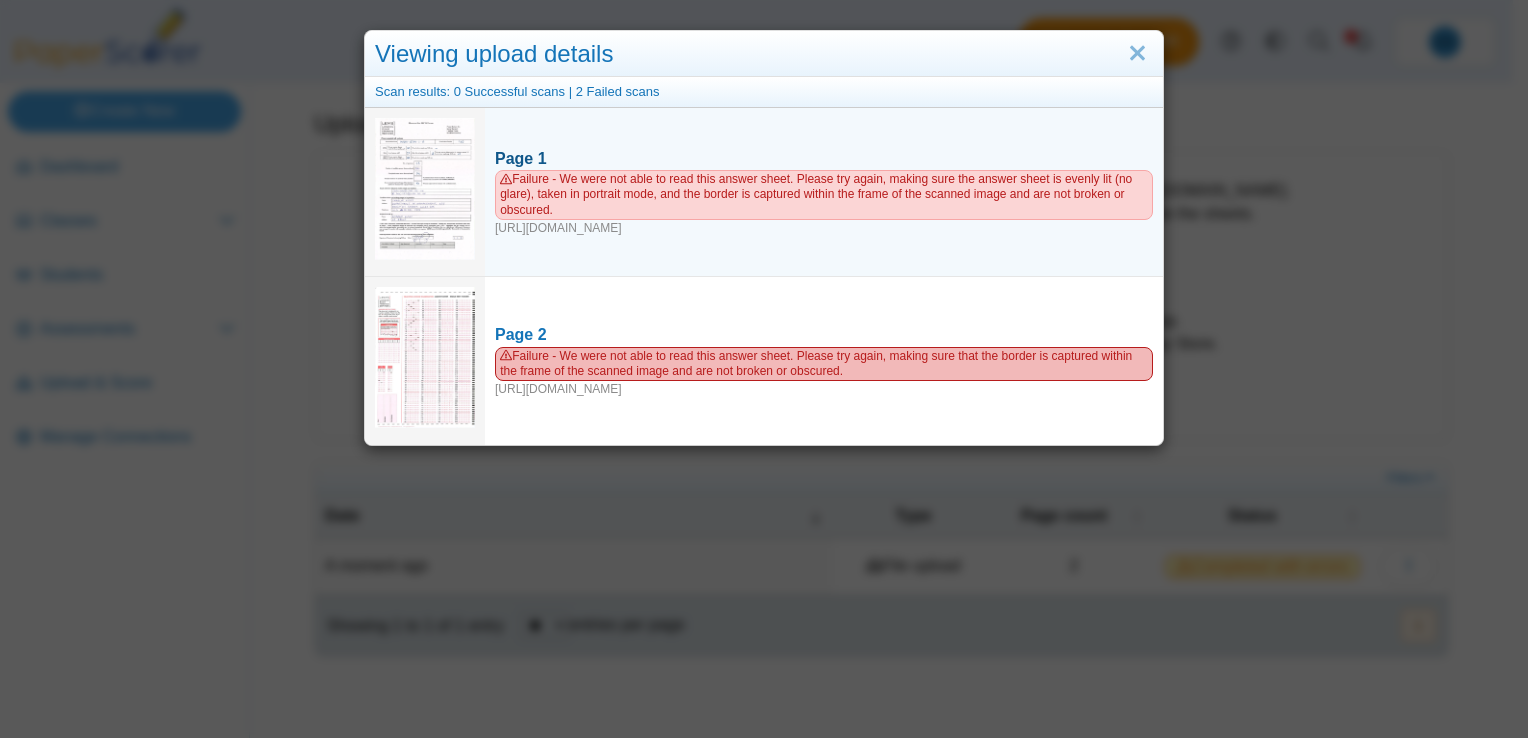 click on "Failure - We were not able to read this answer sheet. Please try again, making sure the answer sheet is evenly lit (no glare), taken in portrait mode, and the border is captured within the frame of the scanned image and are not broken or obscured." at bounding box center (824, 194) 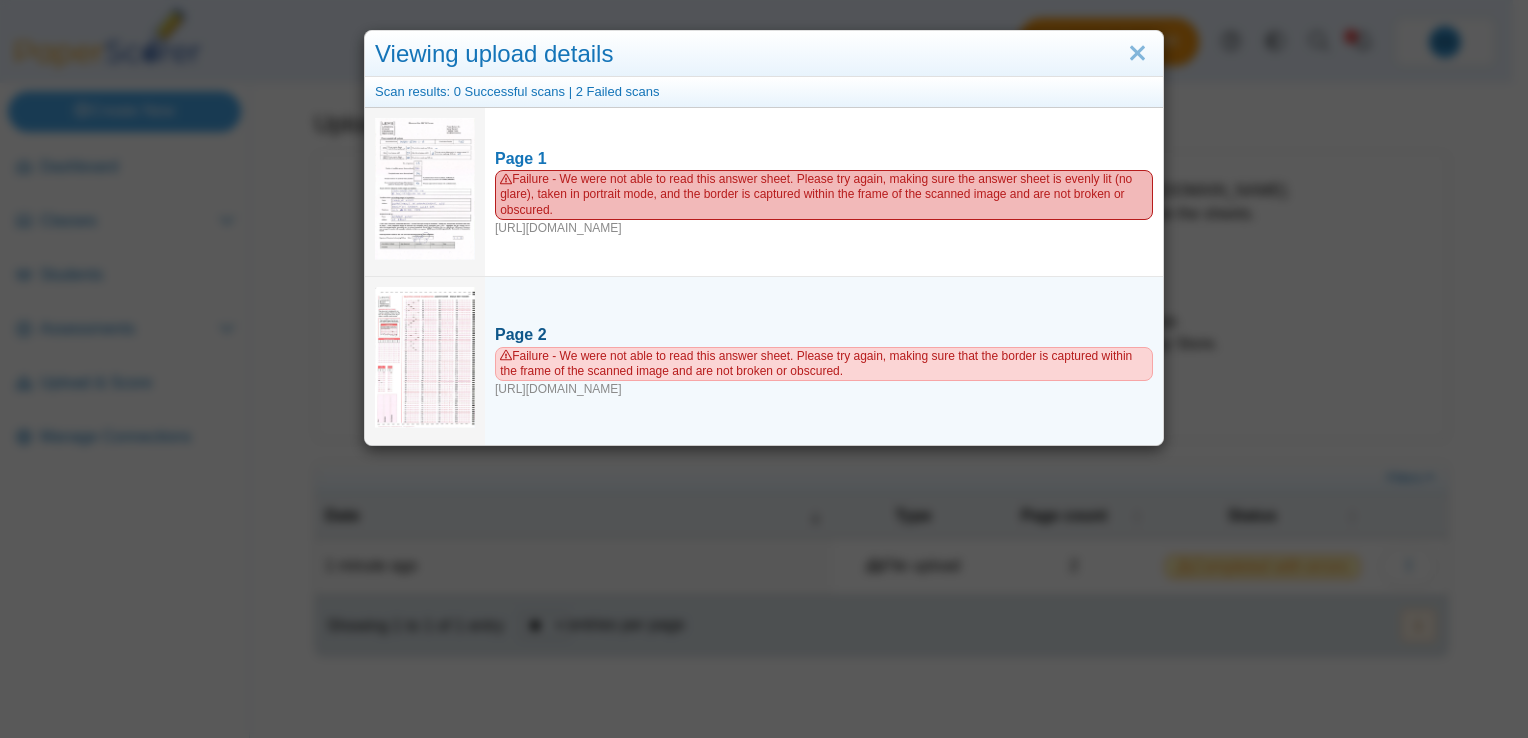click on "Failure - We were not able to read this answer sheet.  Please try again, making sure that the border is captured within the frame of the scanned image and are not broken or obscured." at bounding box center [824, 364] 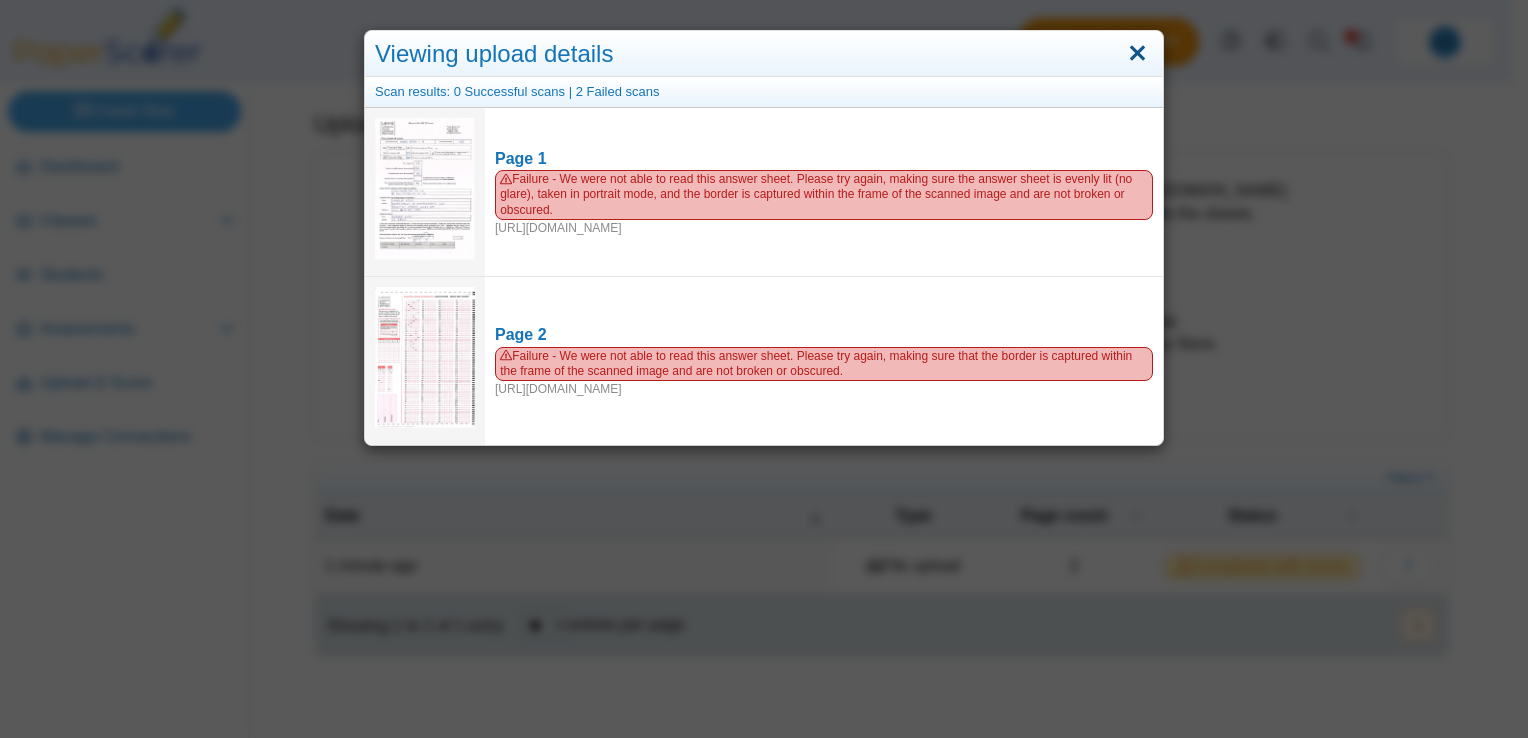 click at bounding box center [1137, 54] 